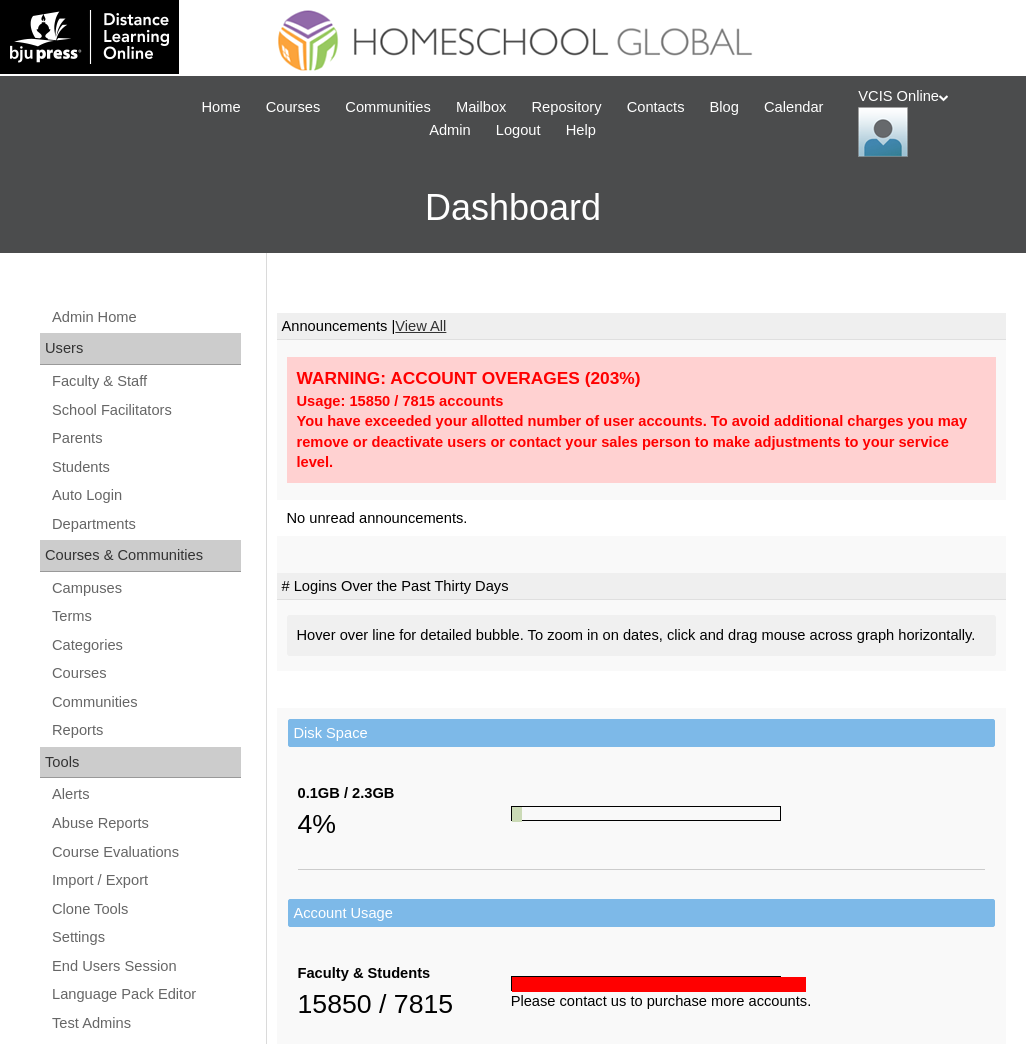 scroll, scrollTop: 0, scrollLeft: 0, axis: both 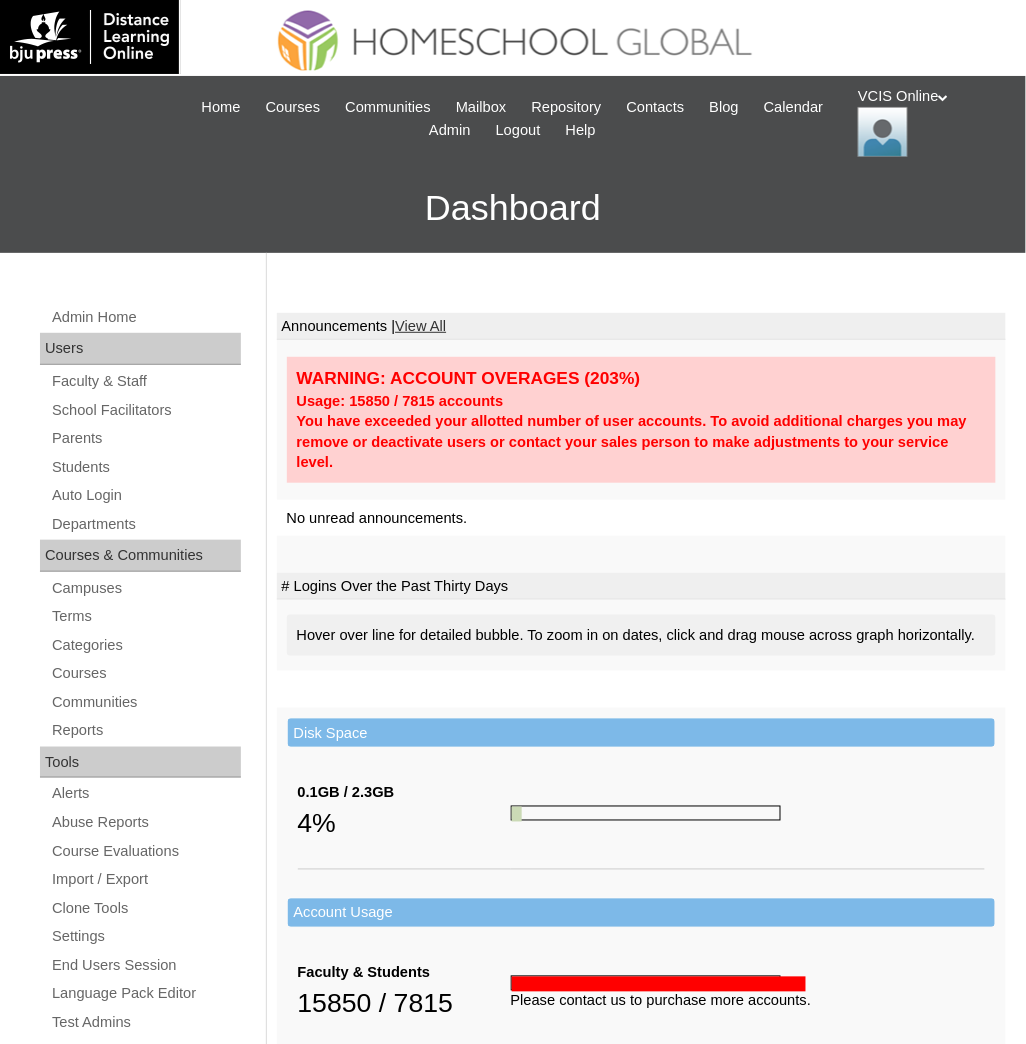 drag, startPoint x: 305, startPoint y: 254, endPoint x: 271, endPoint y: 277, distance: 41.04875 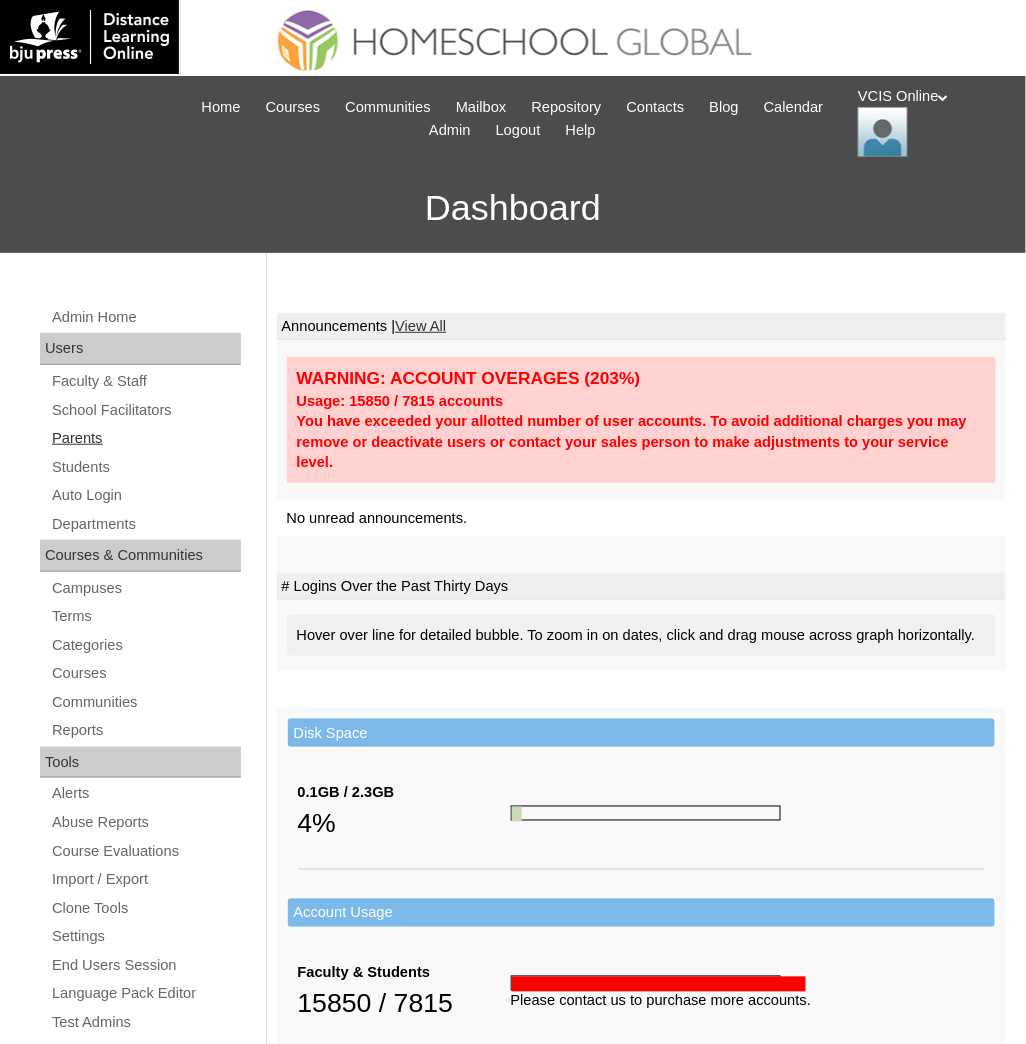 click on "Parents" at bounding box center (145, 438) 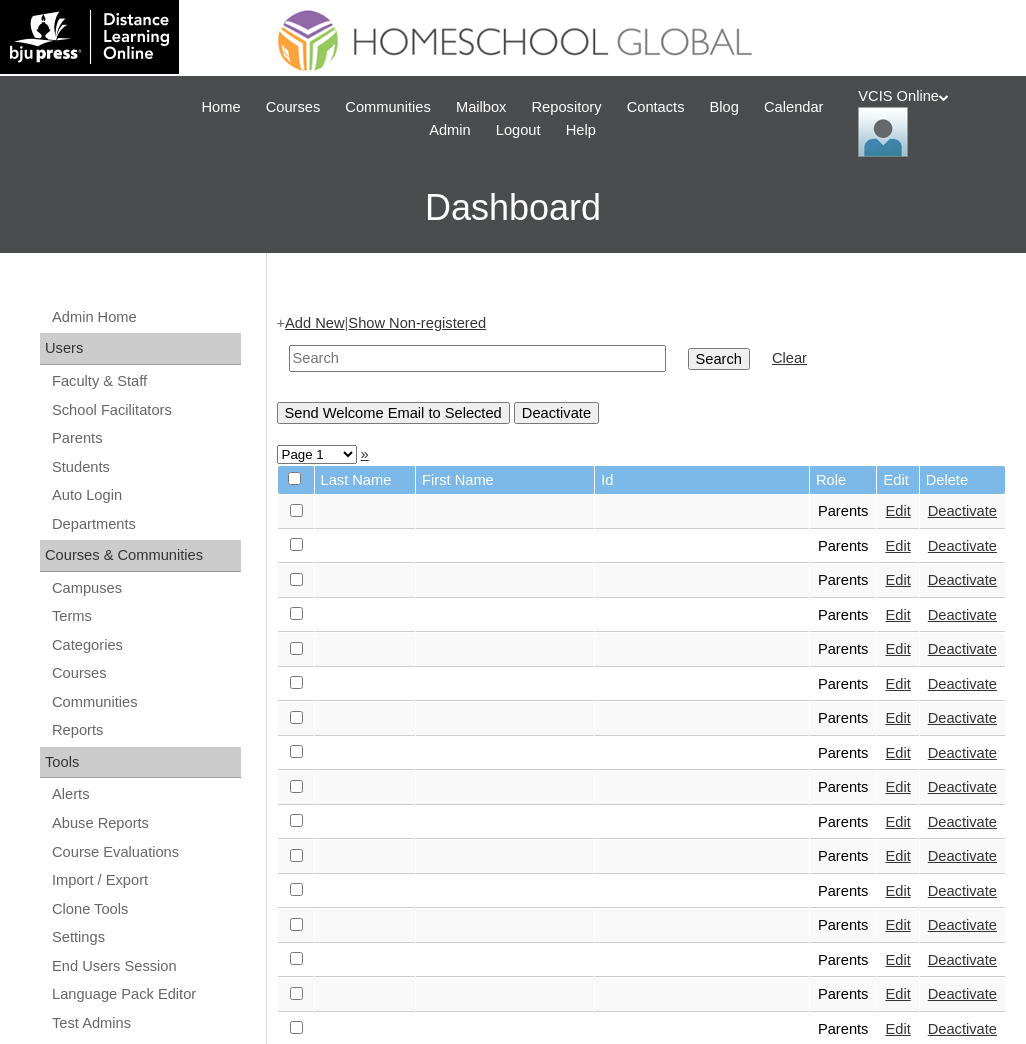 scroll, scrollTop: 0, scrollLeft: 0, axis: both 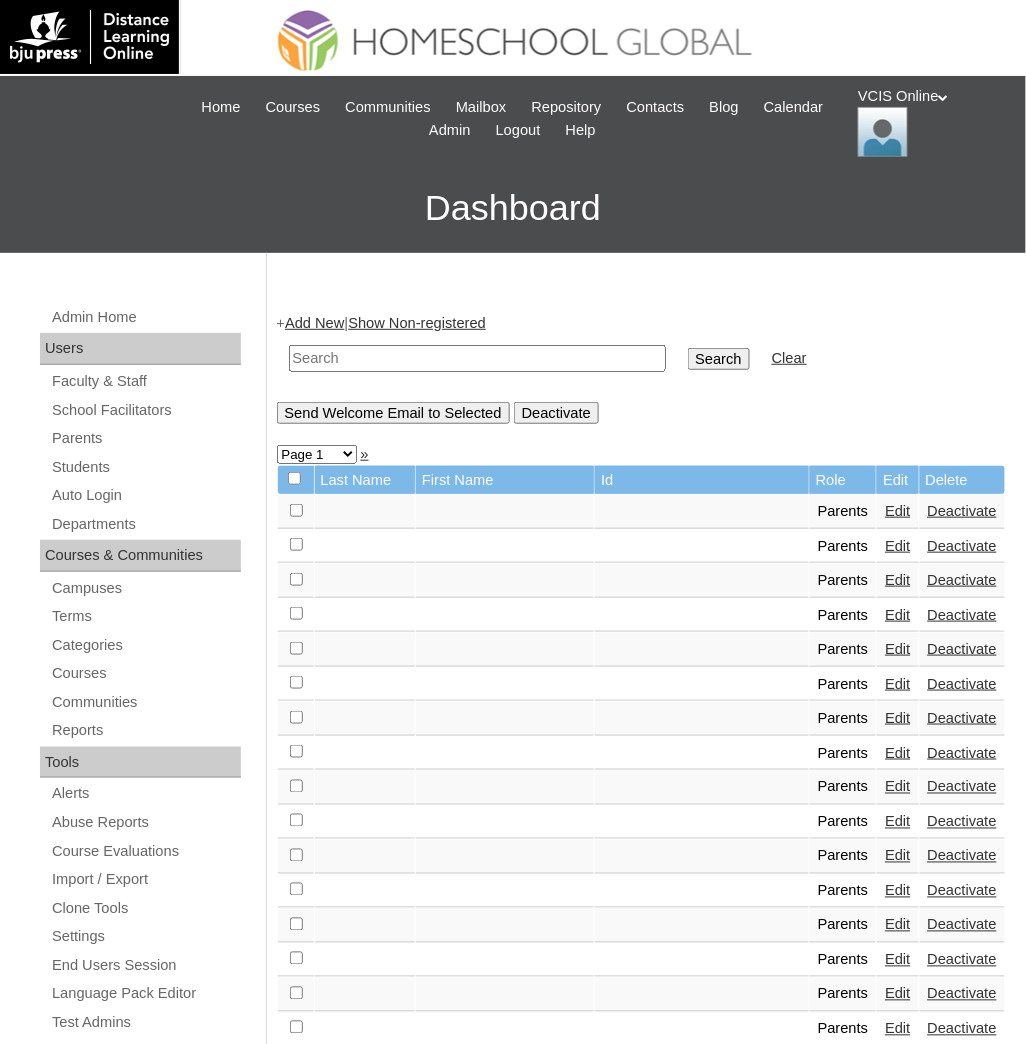 click at bounding box center (477, 358) 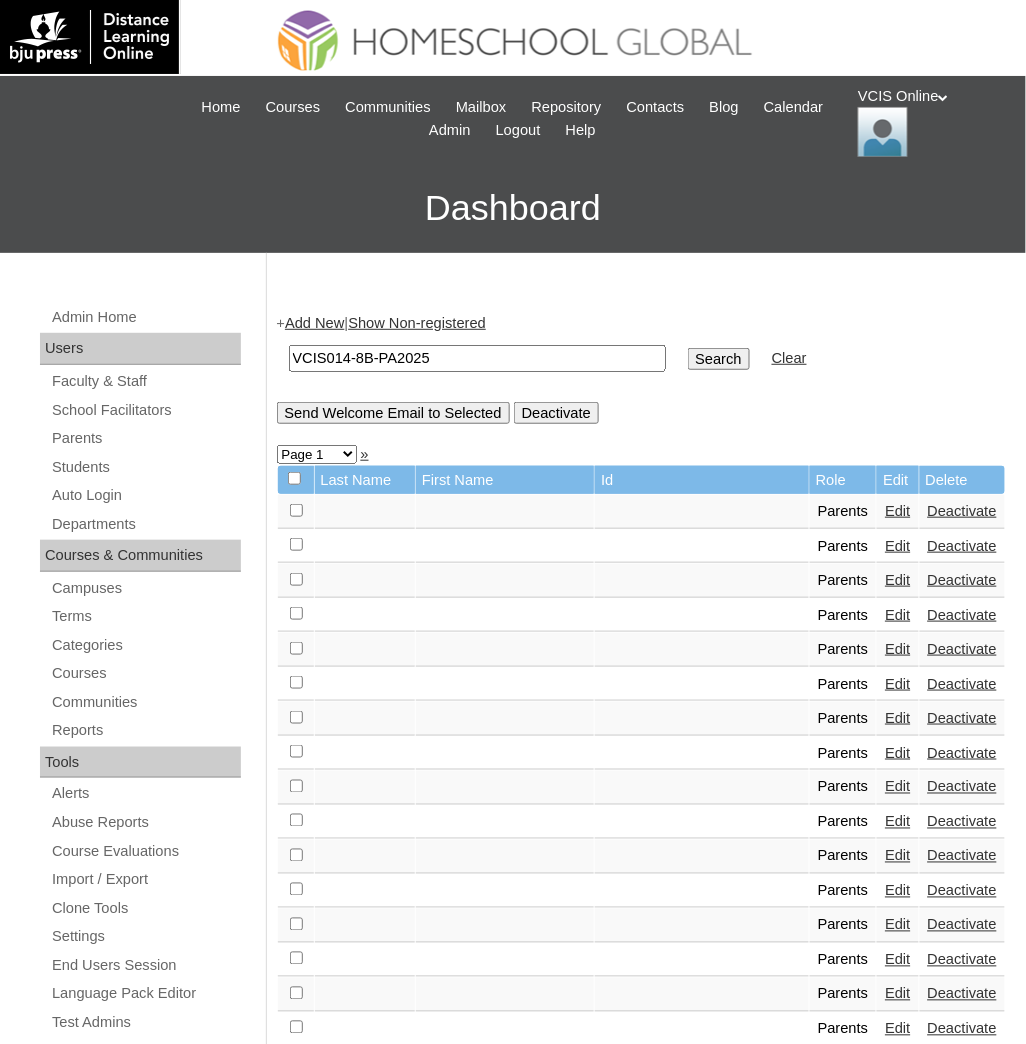 type on "VCIS014-8B-PA2025" 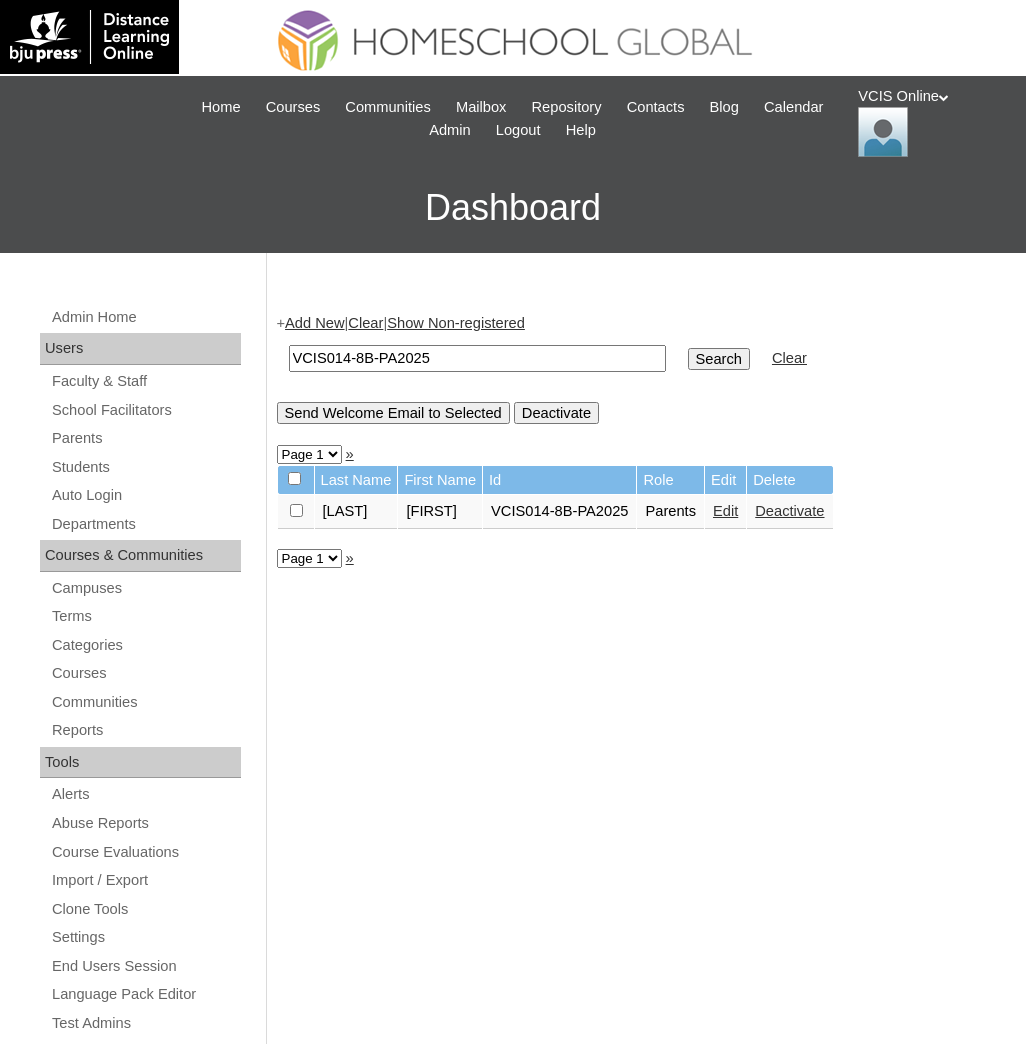 scroll, scrollTop: 0, scrollLeft: 0, axis: both 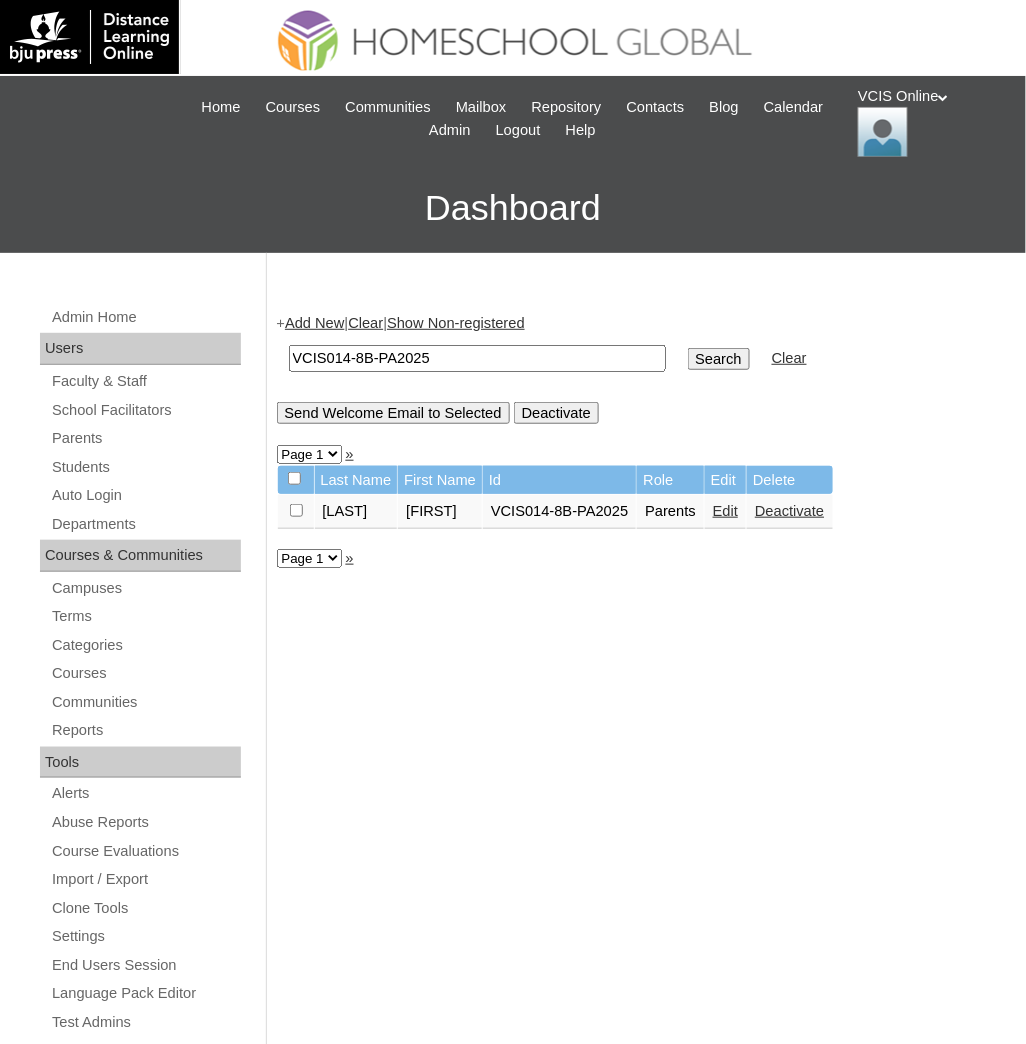 click on "Edit" at bounding box center [725, 511] 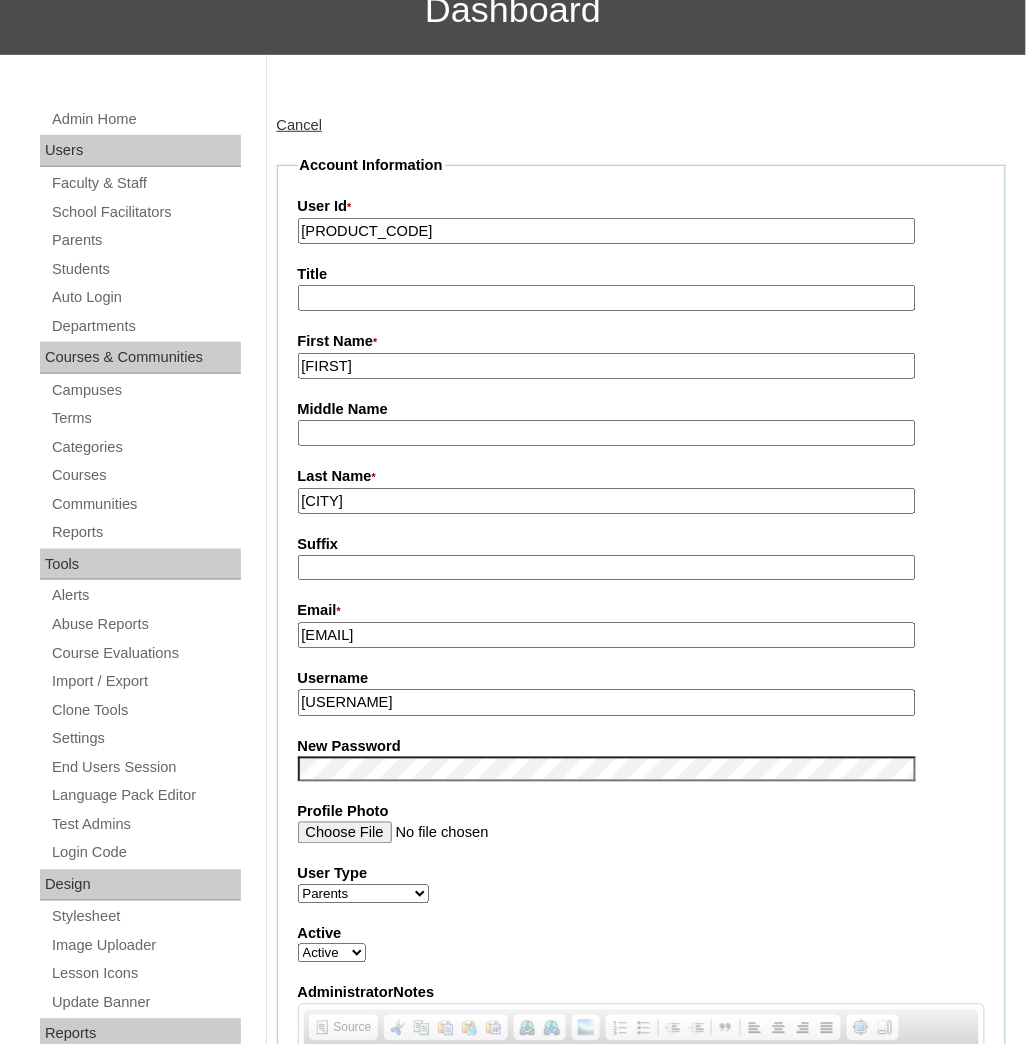scroll, scrollTop: 333, scrollLeft: 0, axis: vertical 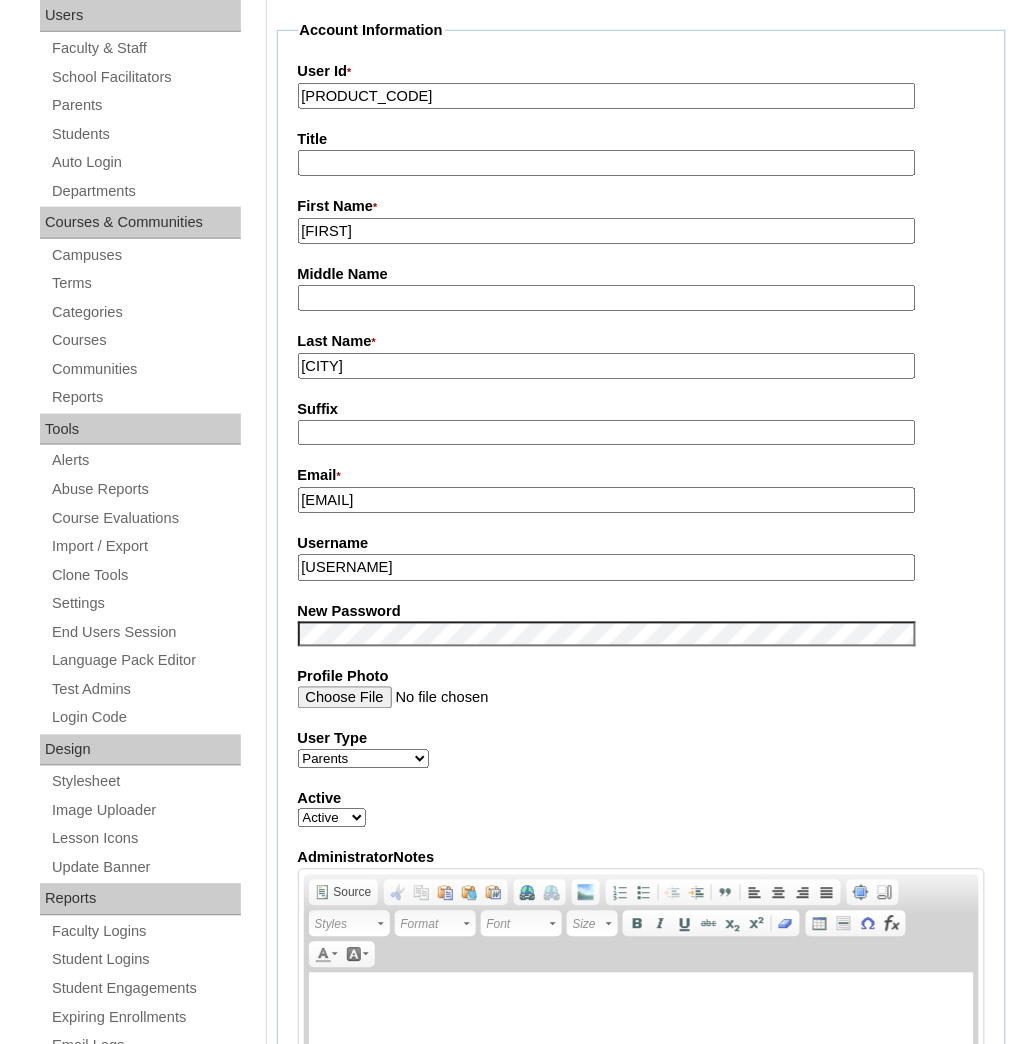 click on "Burgos" at bounding box center (607, 366) 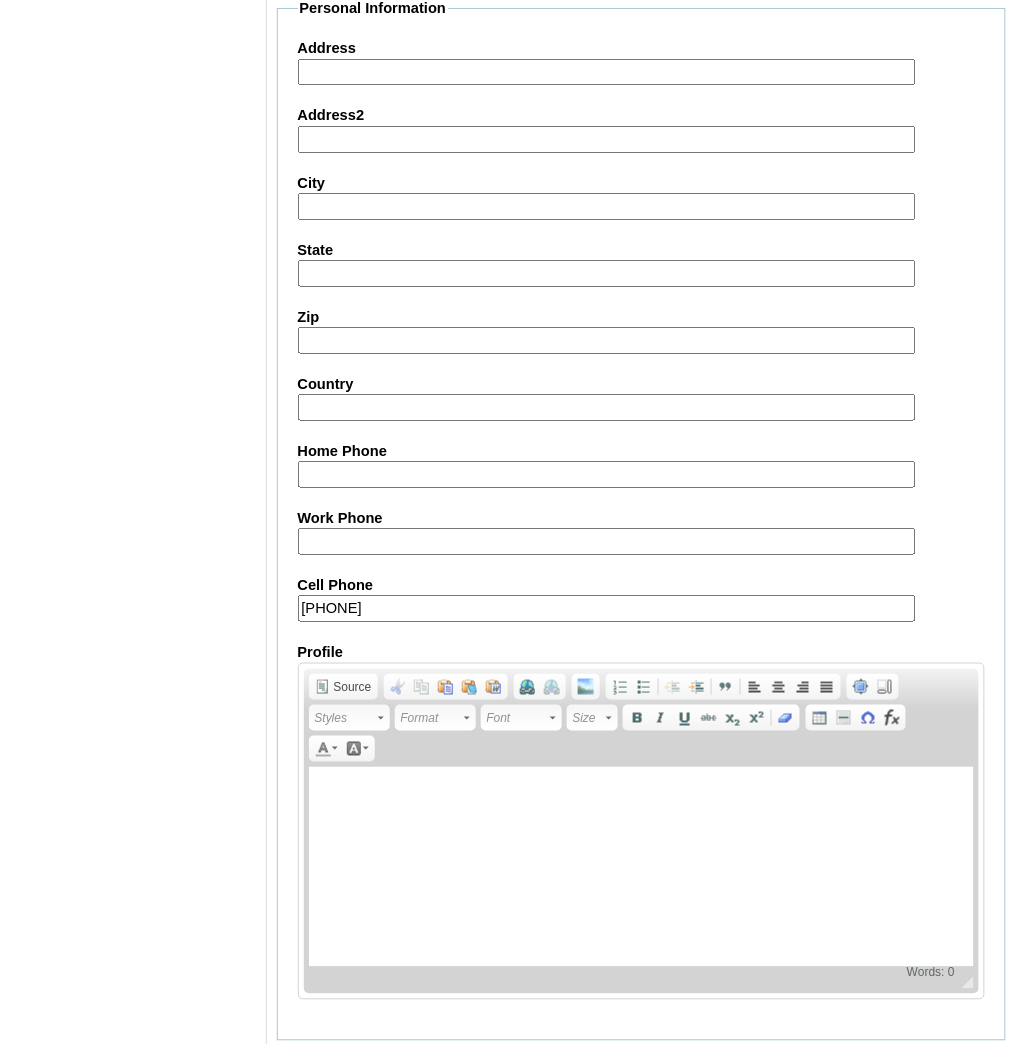 scroll, scrollTop: 1624, scrollLeft: 0, axis: vertical 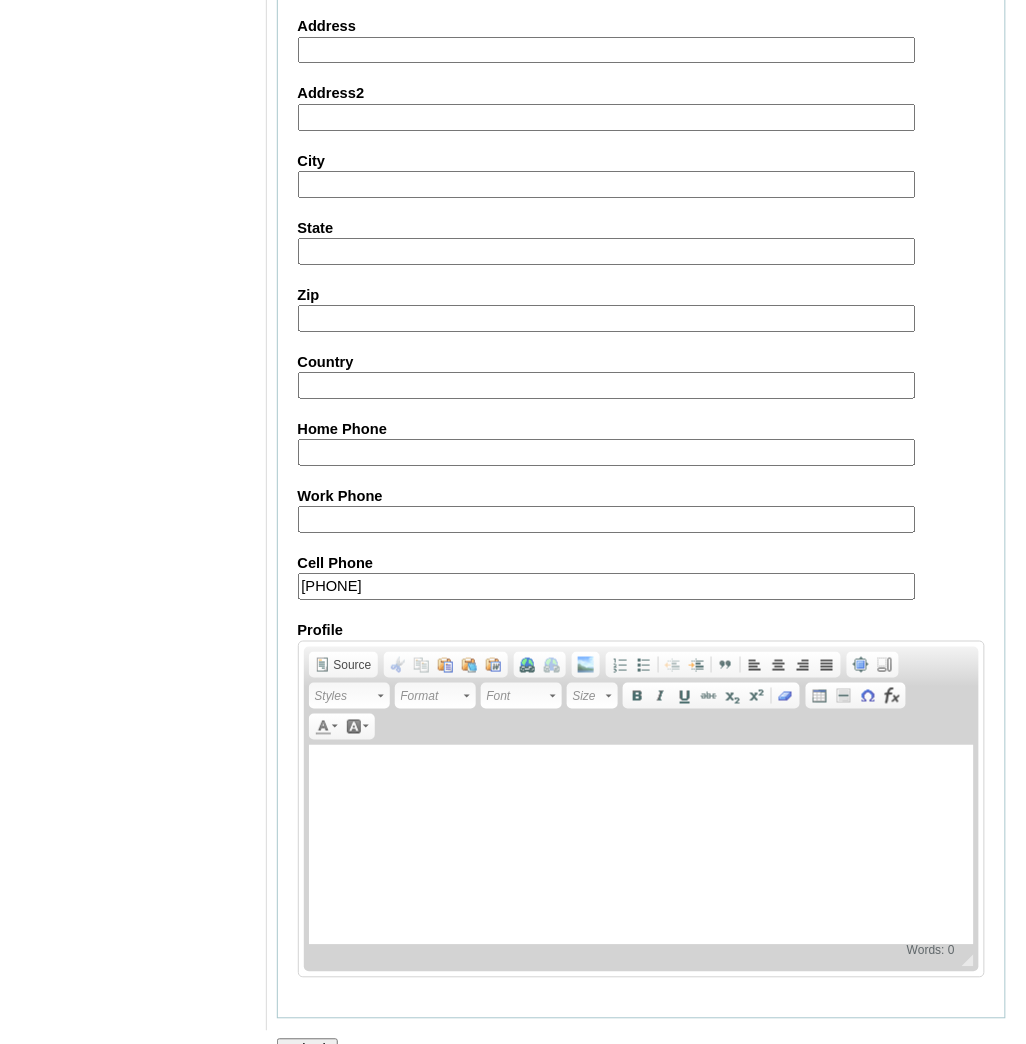 type on "Burgos (2025)" 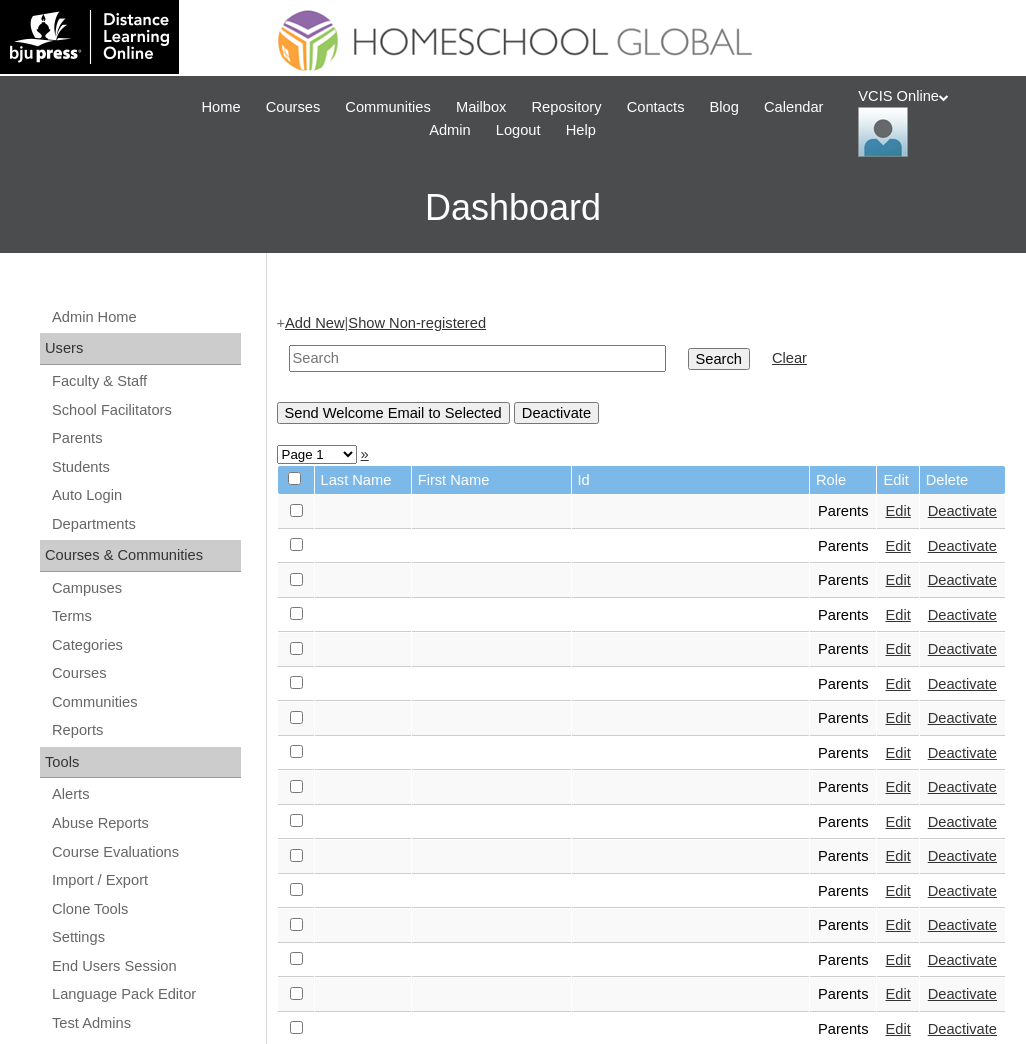 scroll, scrollTop: 0, scrollLeft: 0, axis: both 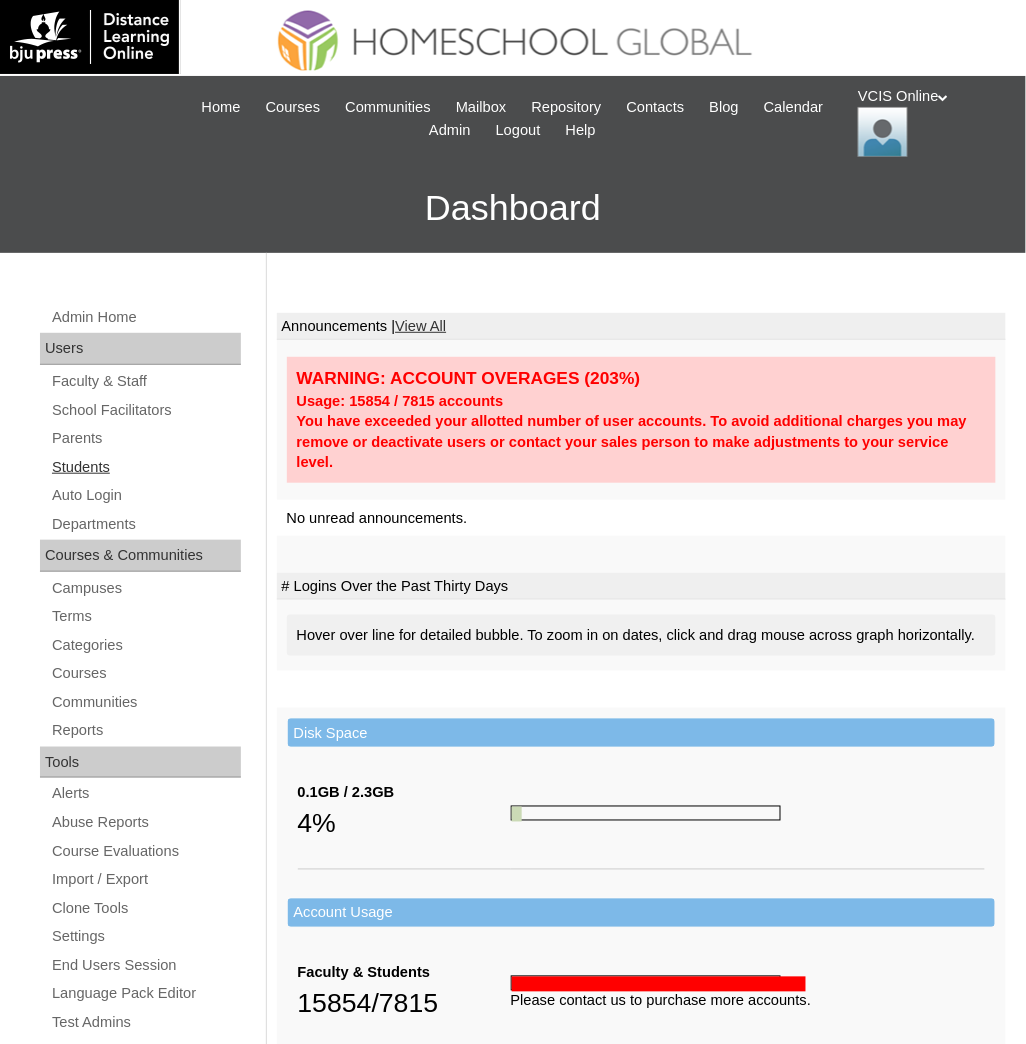 click on "Students" at bounding box center [145, 467] 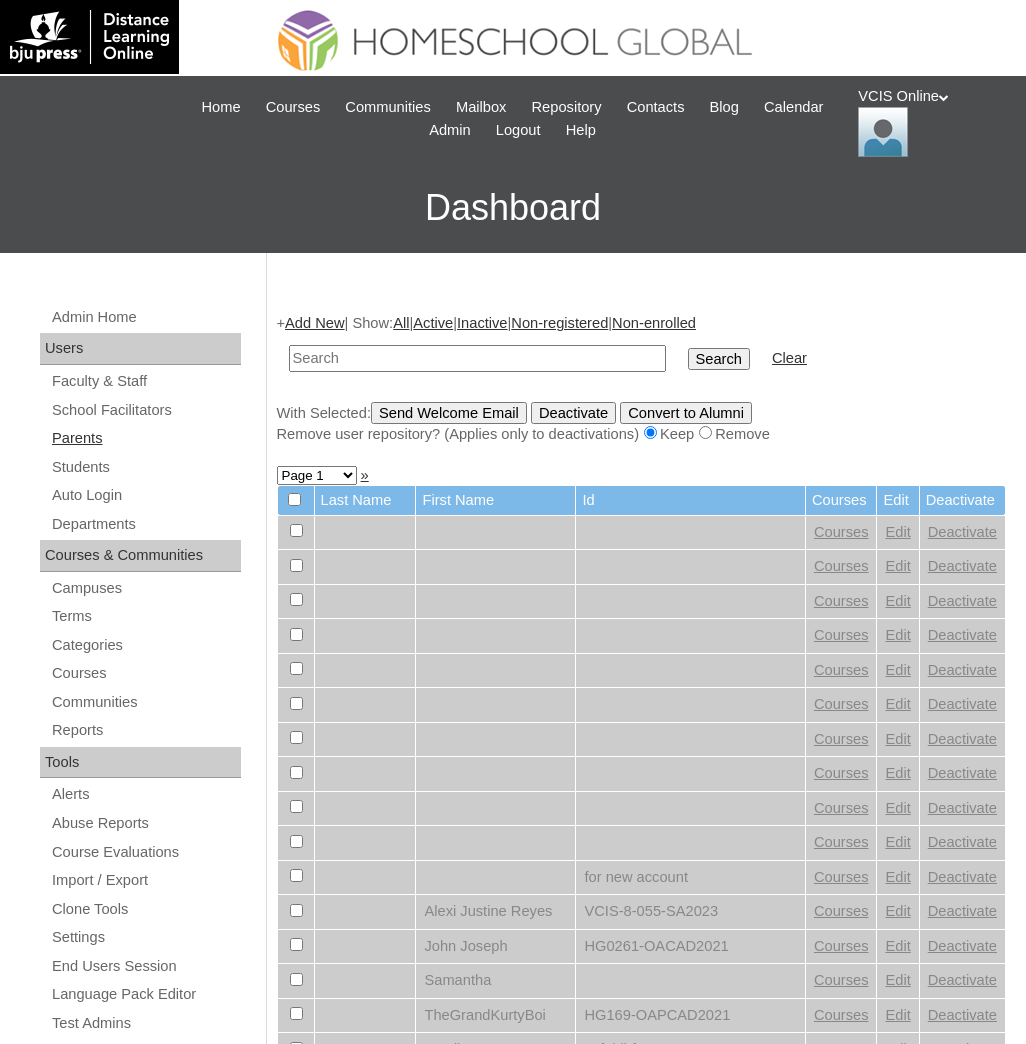 scroll, scrollTop: 0, scrollLeft: 0, axis: both 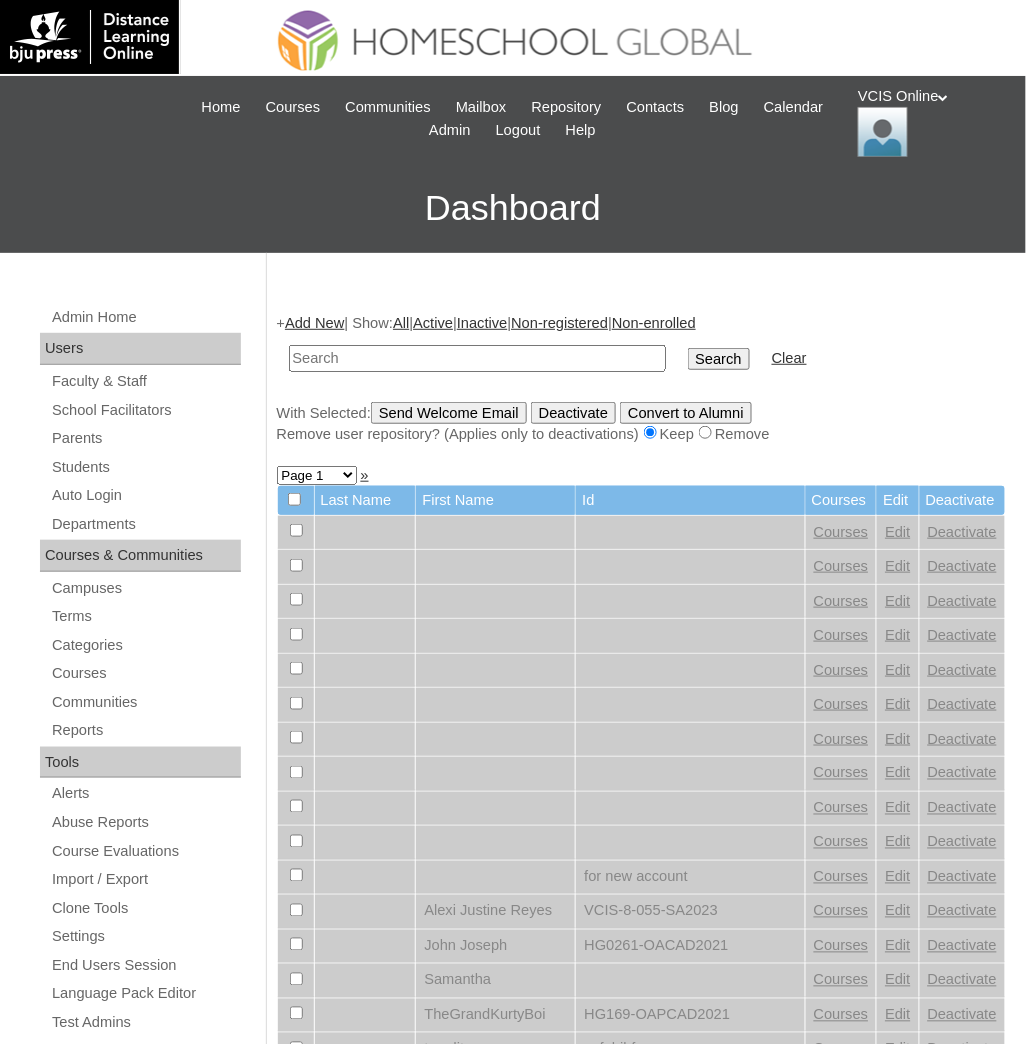 click at bounding box center (477, 358) 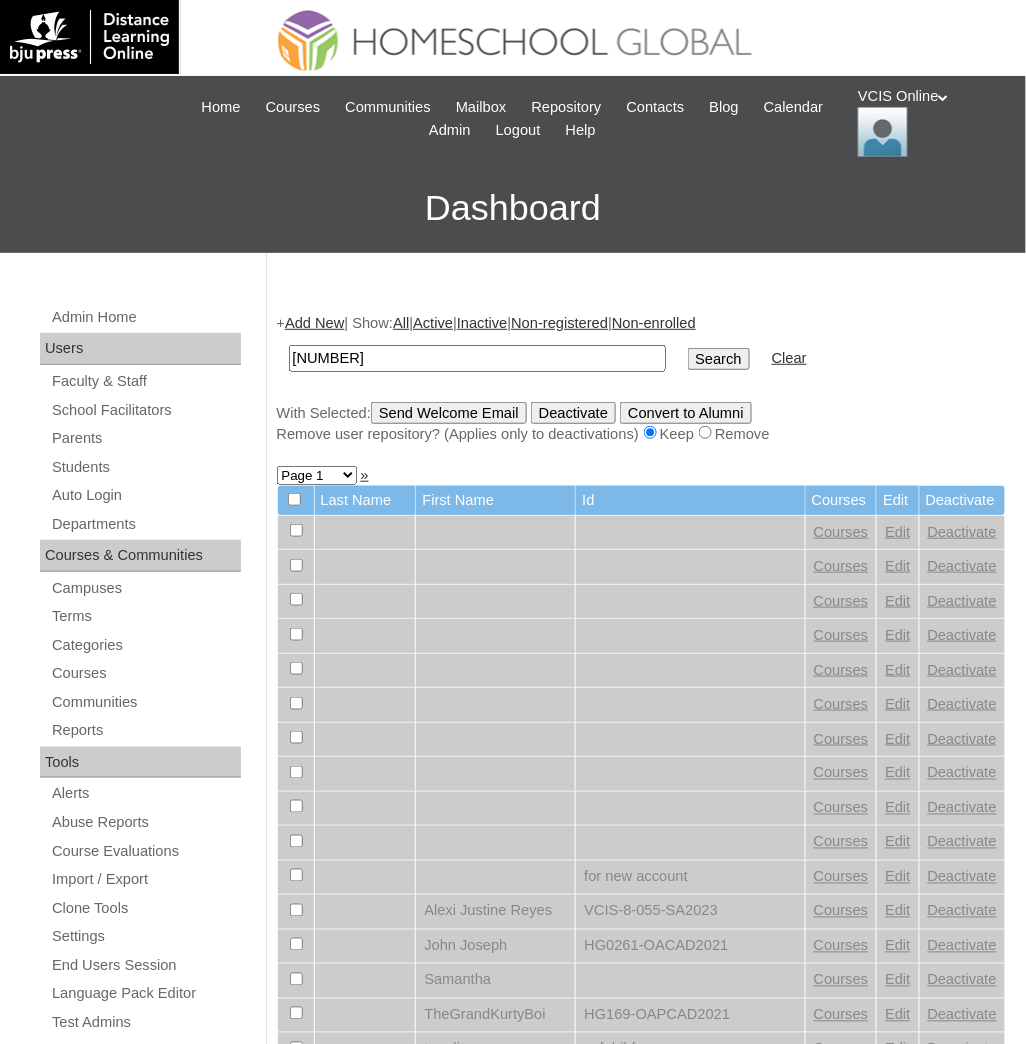 type on "VCIS015-8B-SA2025" 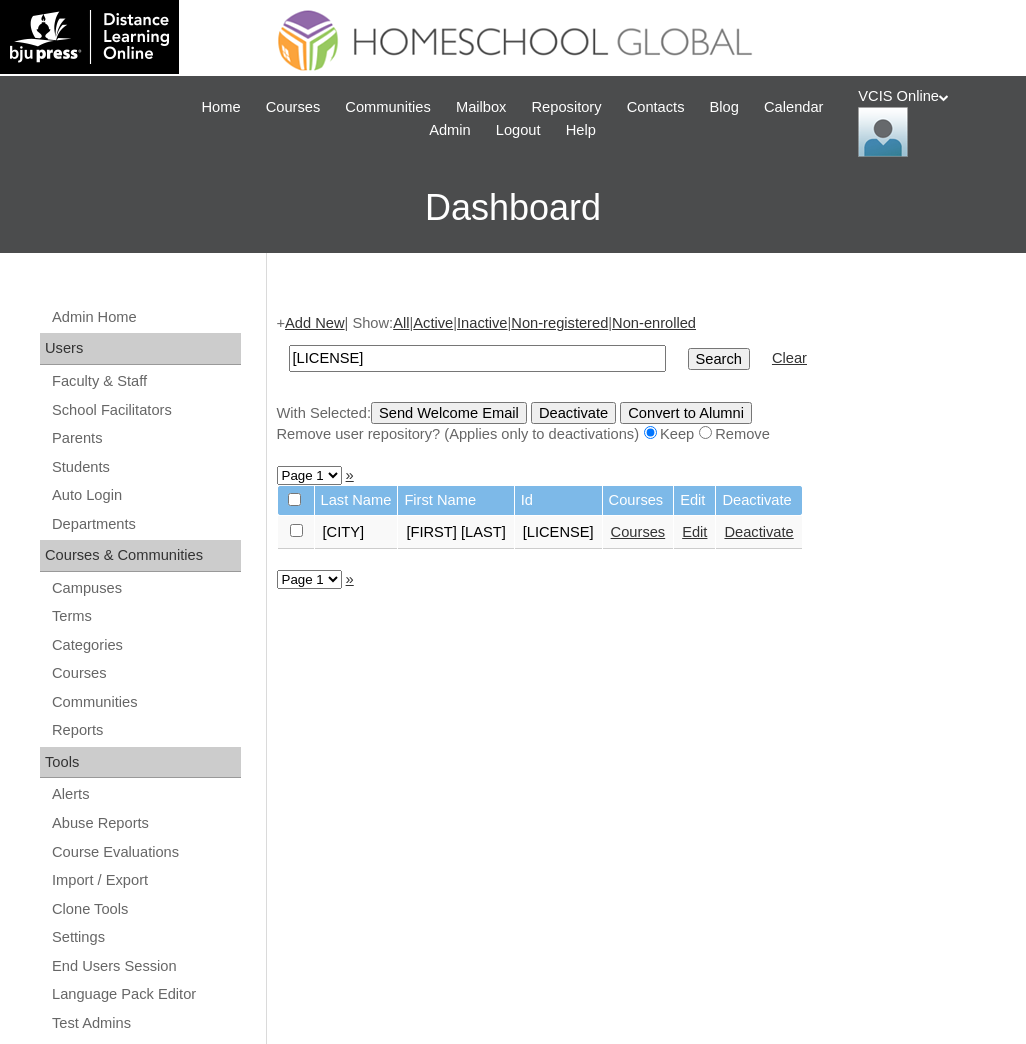 scroll, scrollTop: 0, scrollLeft: 0, axis: both 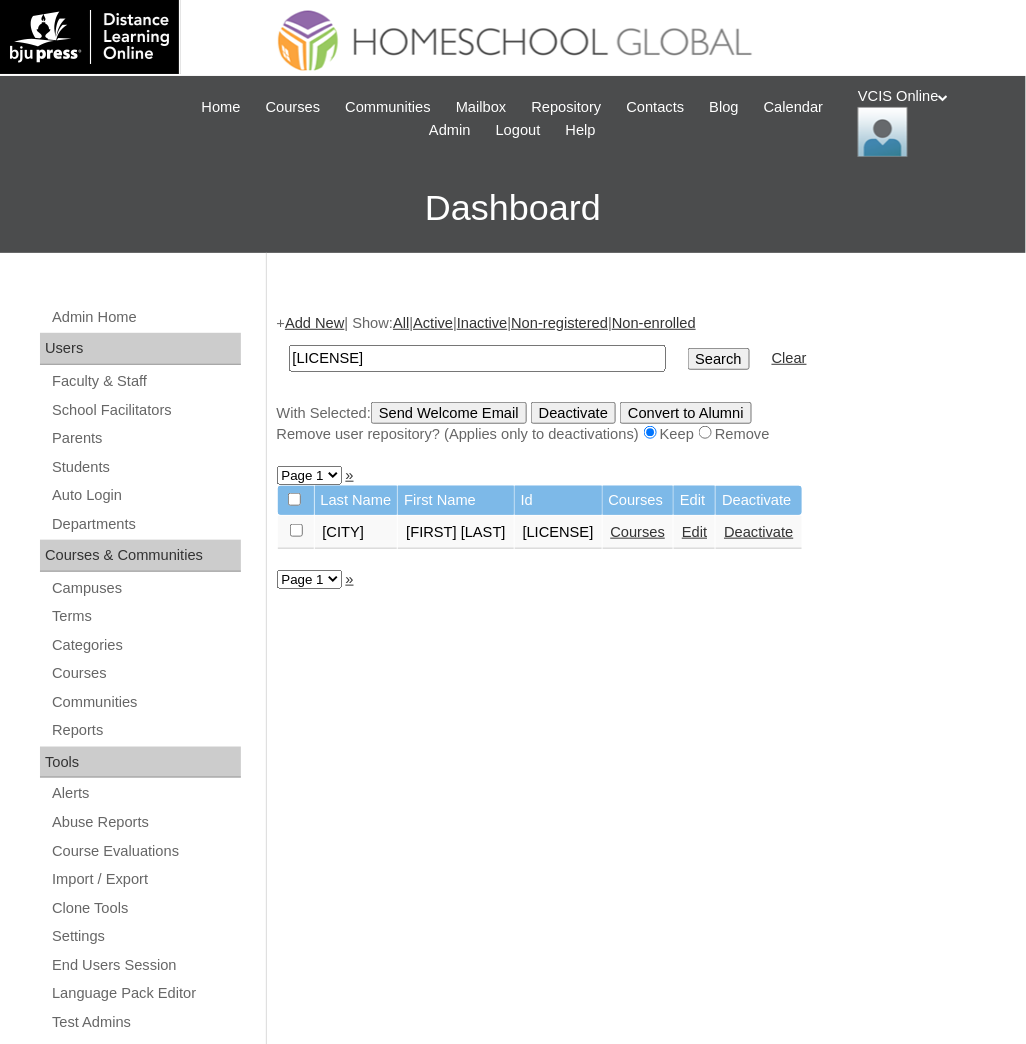 click on "Edit" at bounding box center [694, 532] 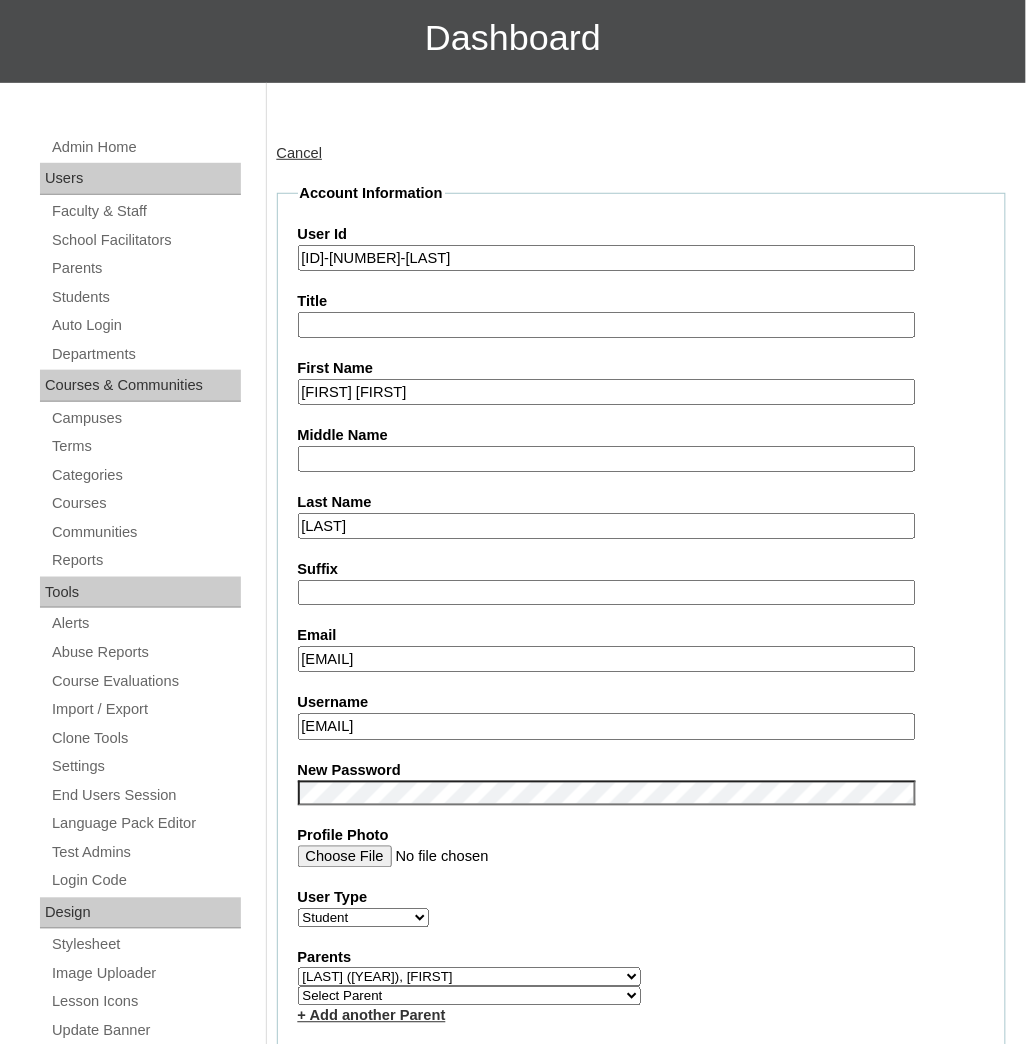scroll, scrollTop: 0, scrollLeft: 0, axis: both 